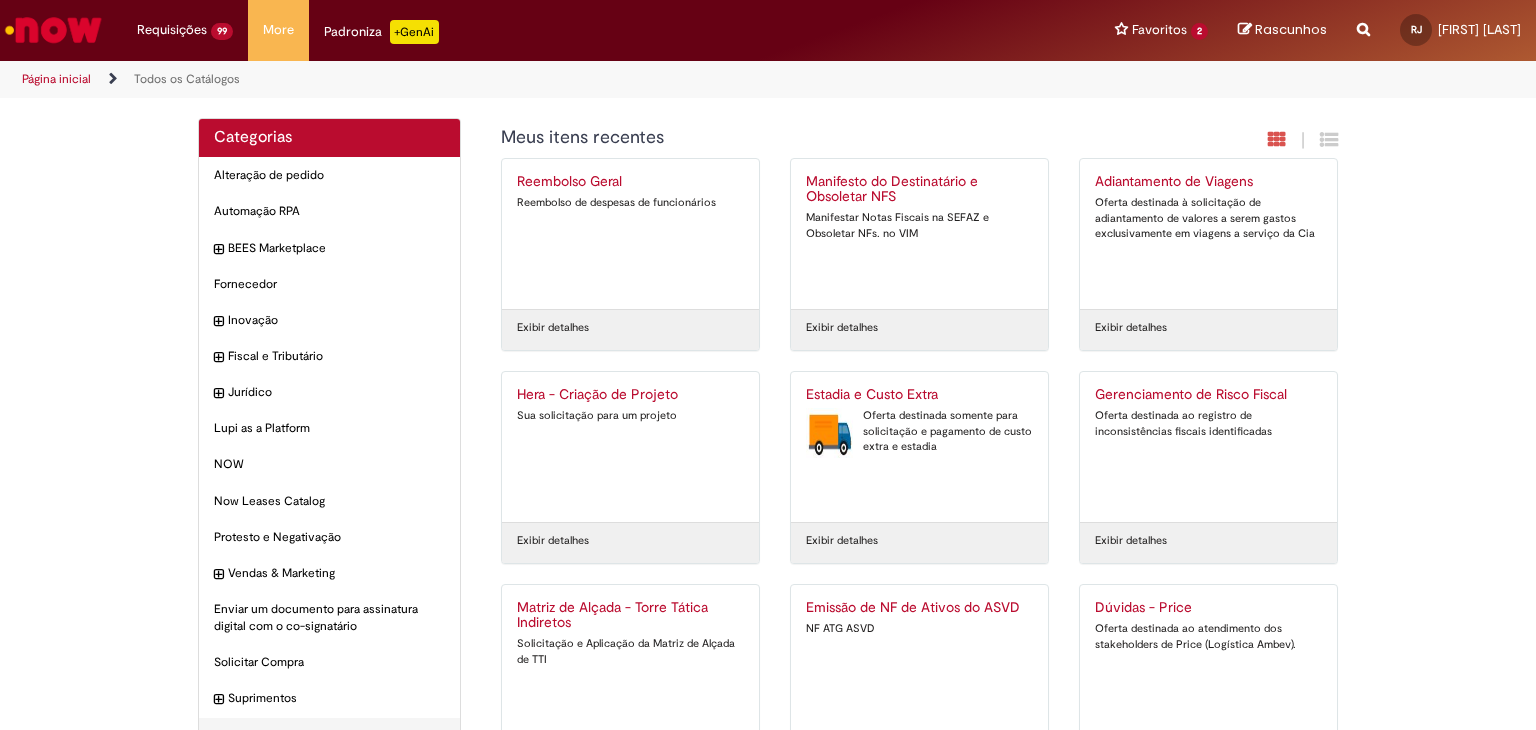 scroll, scrollTop: 0, scrollLeft: 0, axis: both 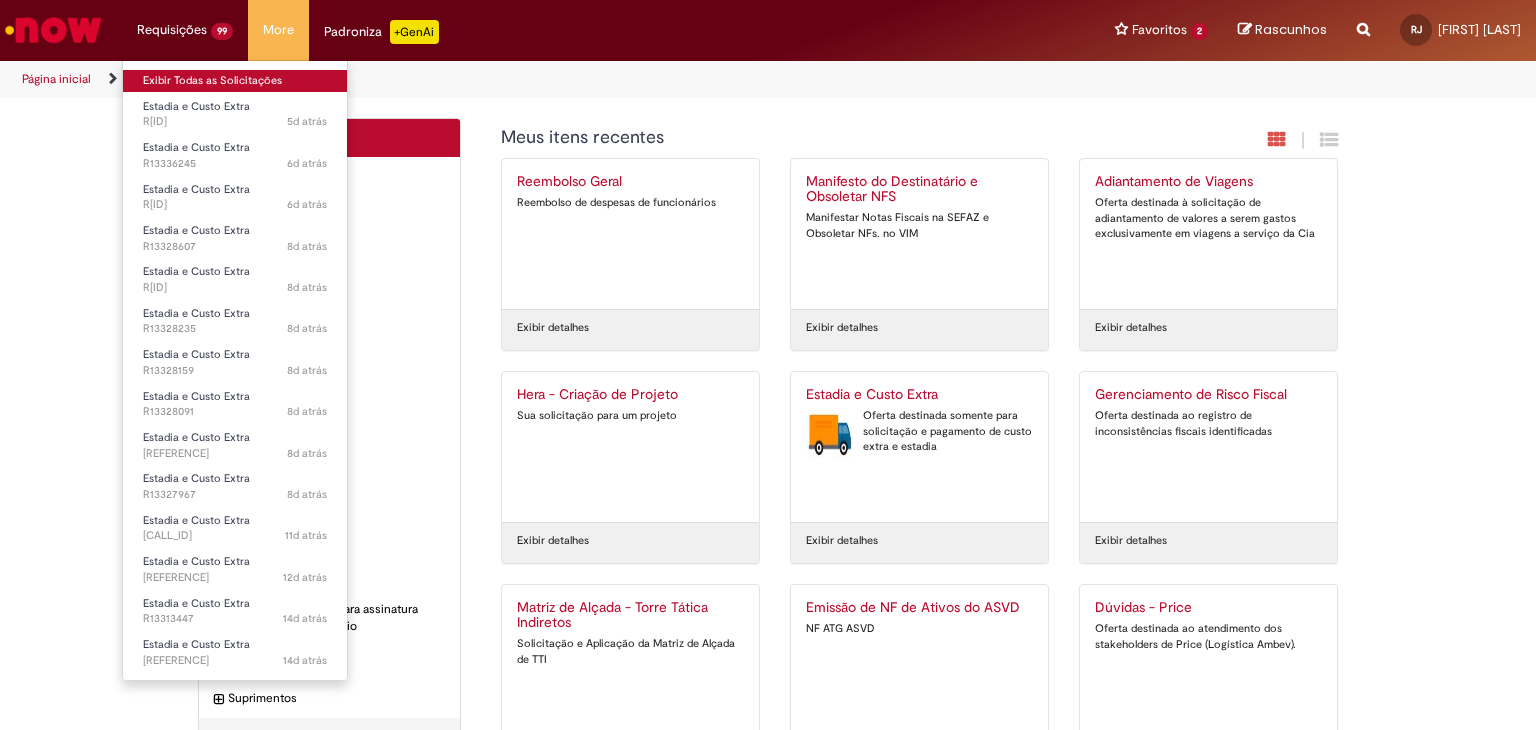 click on "Exibir Todas as Solicitações" at bounding box center (235, 81) 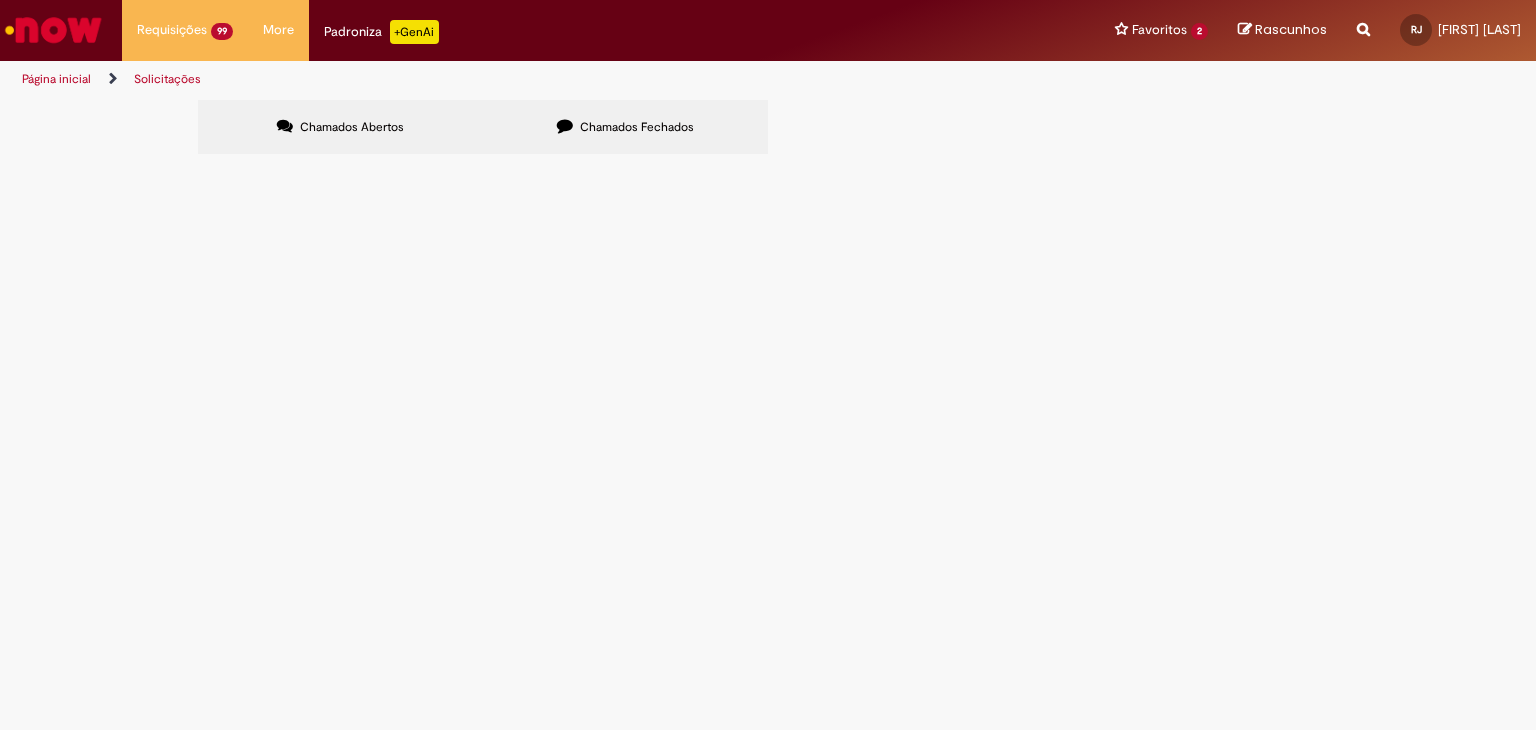 click at bounding box center (0, 0) 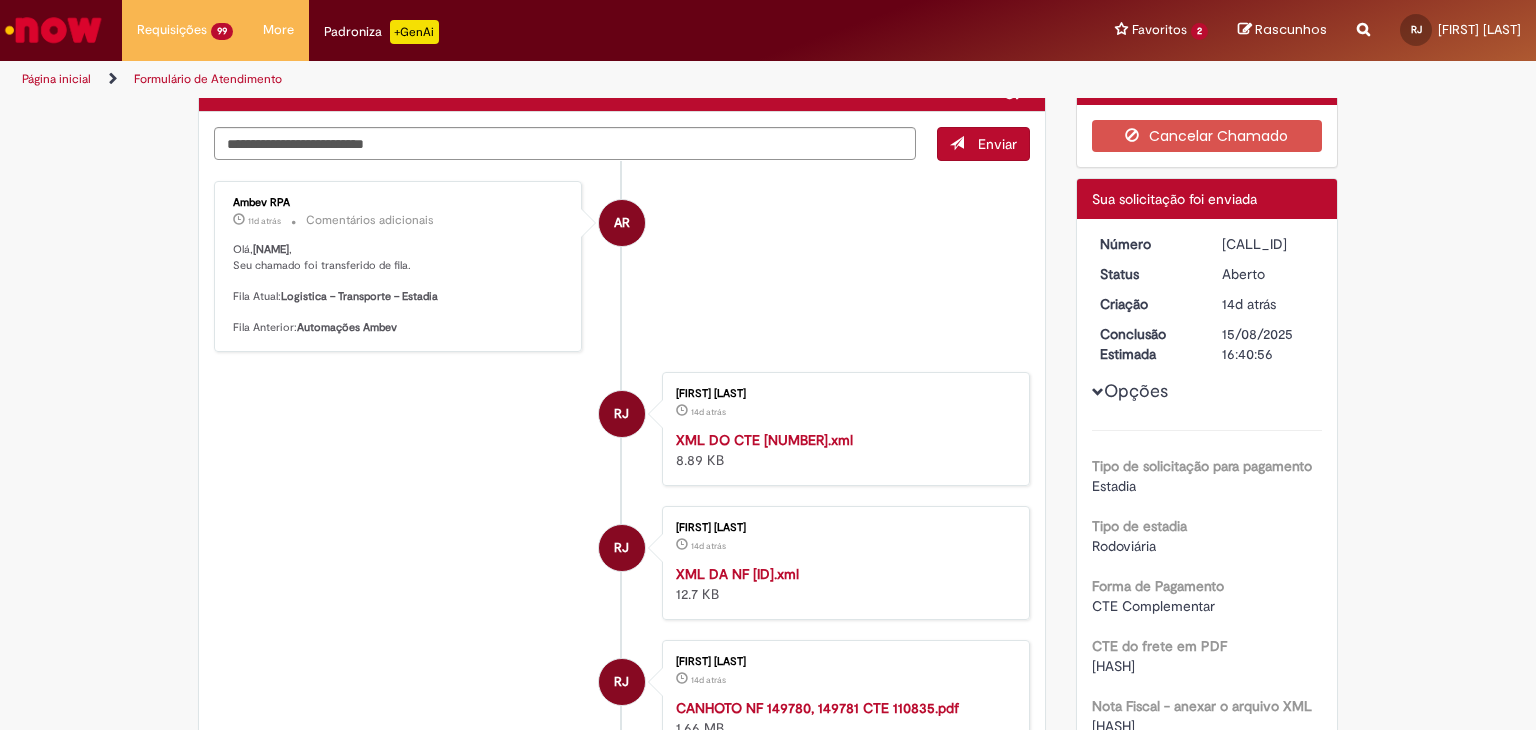 scroll, scrollTop: 66, scrollLeft: 0, axis: vertical 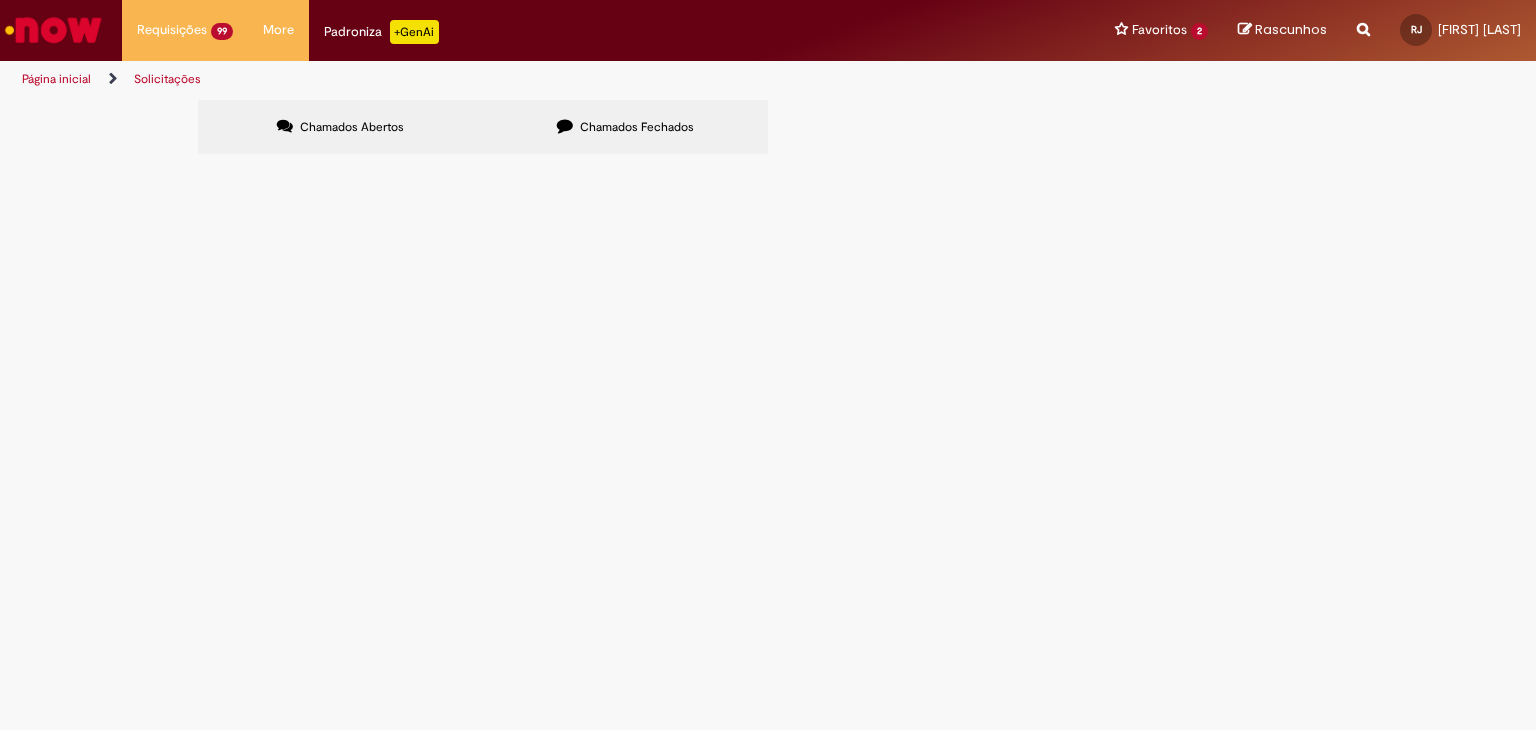click at bounding box center [0, 0] 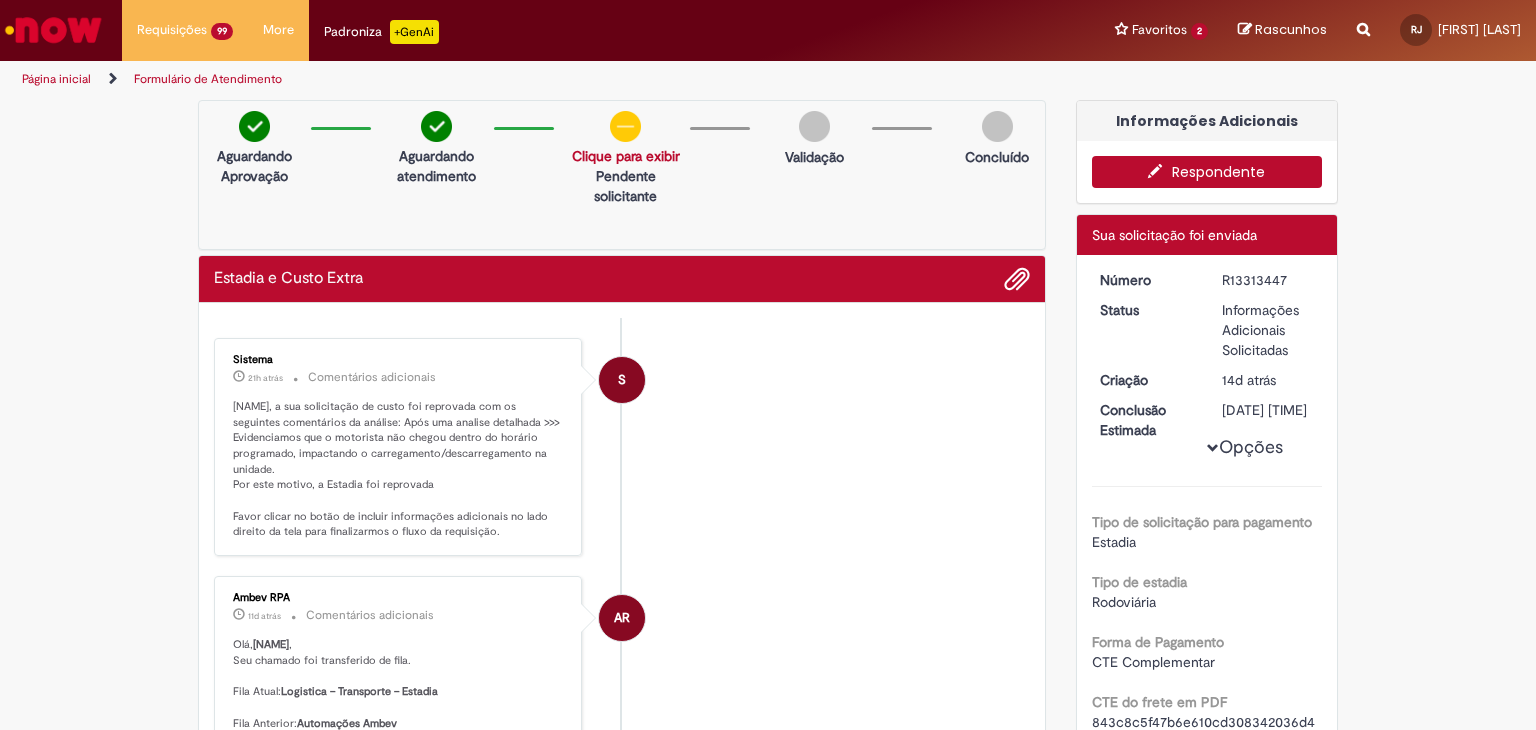 drag, startPoint x: 392, startPoint y: 420, endPoint x: 526, endPoint y: 481, distance: 147.23111 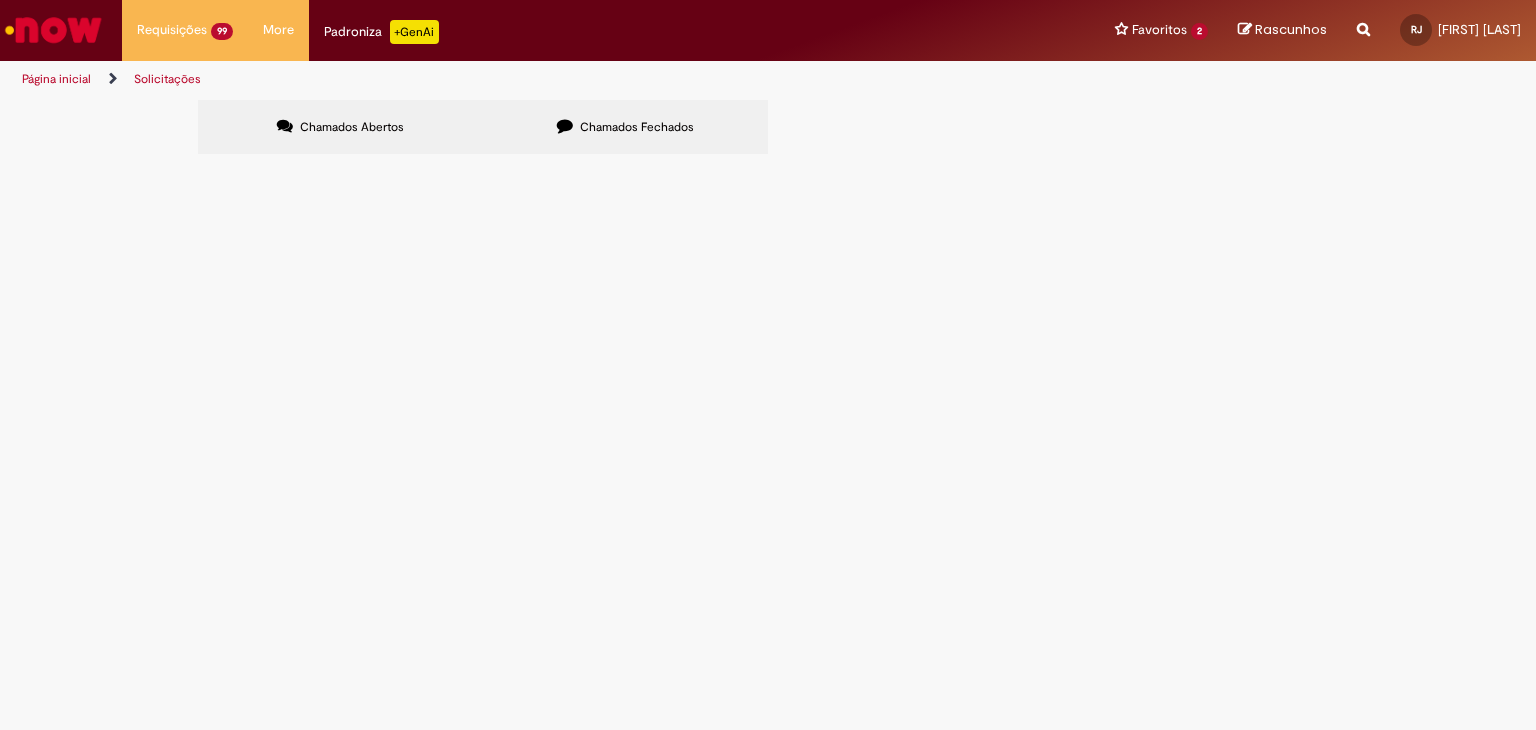 click at bounding box center [0, 0] 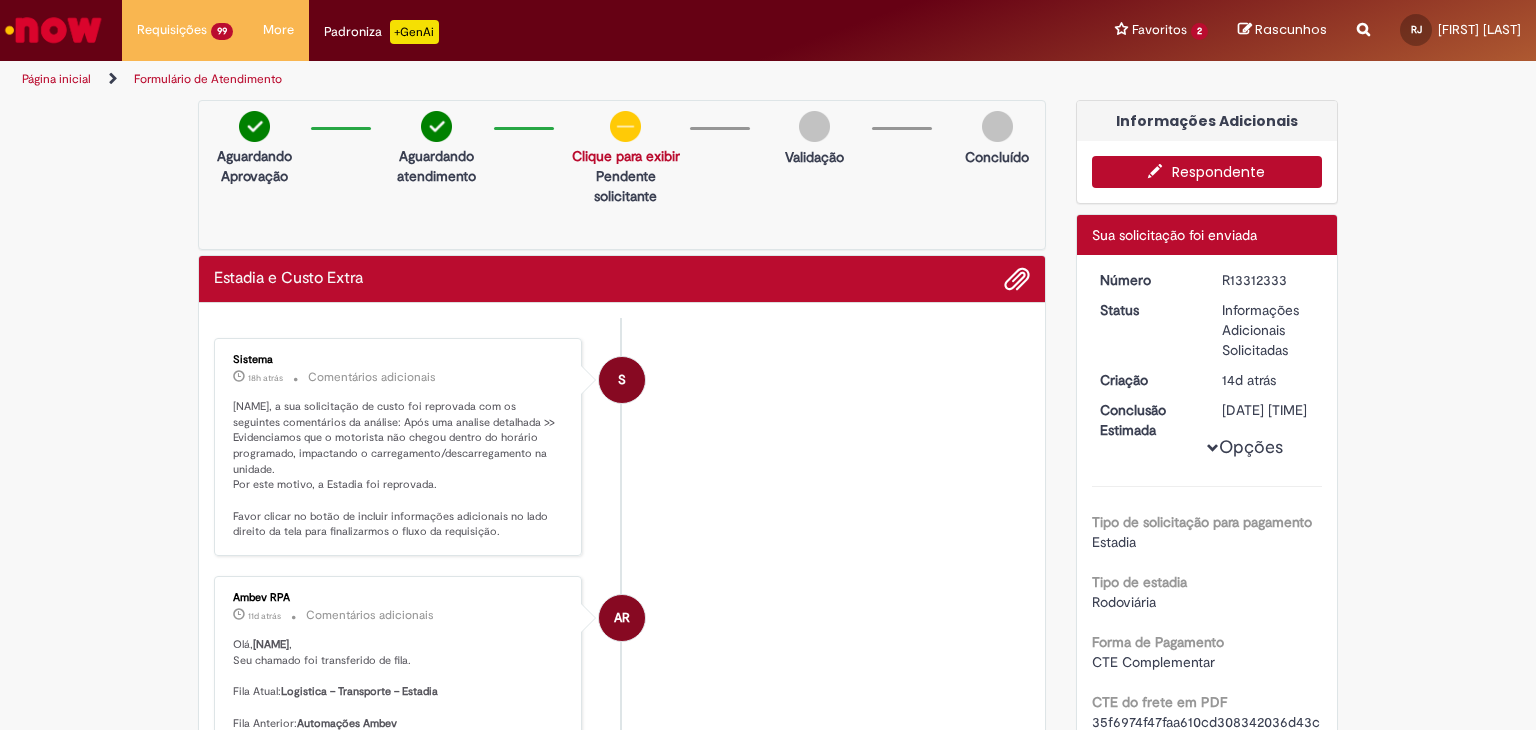 drag, startPoint x: 395, startPoint y: 422, endPoint x: 525, endPoint y: 477, distance: 141.15594 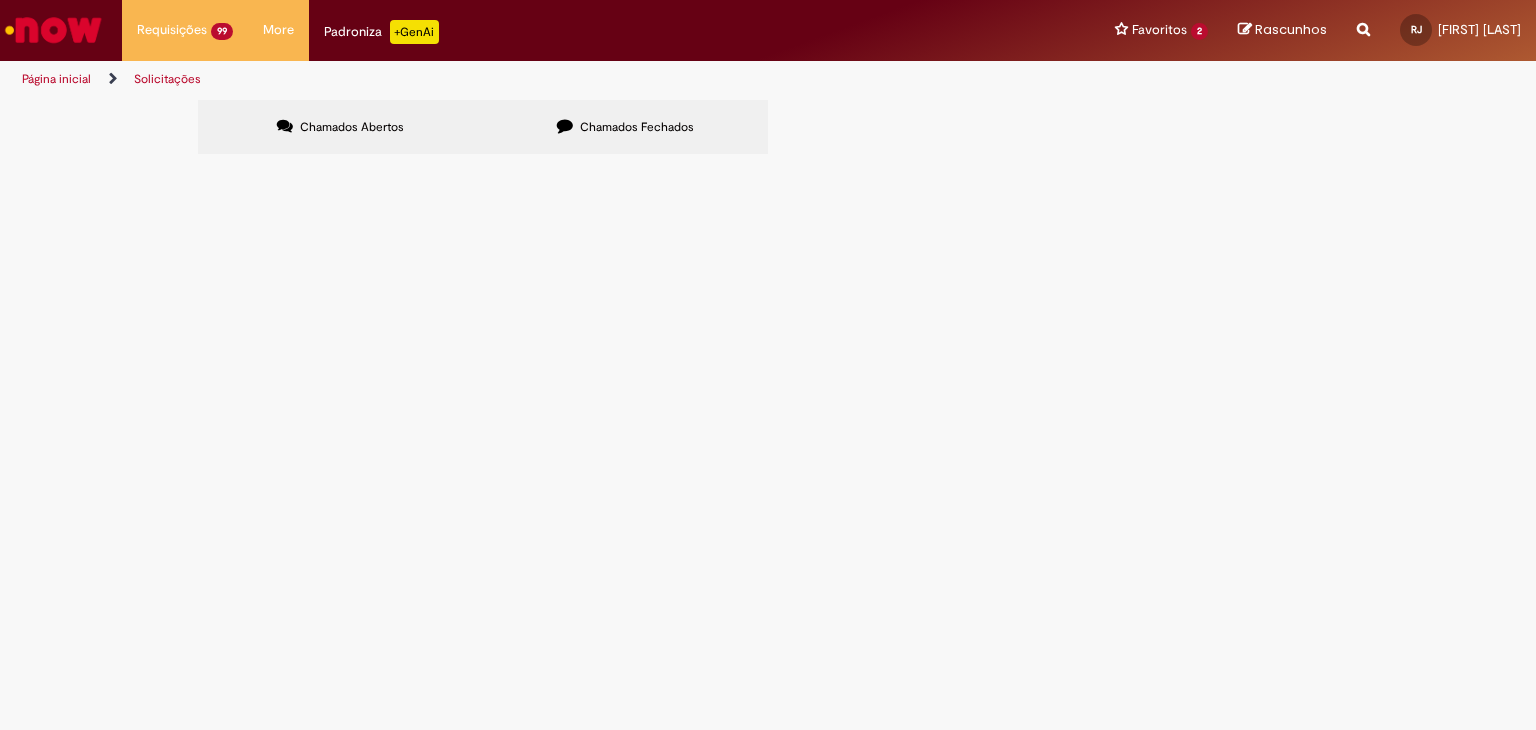 click at bounding box center (0, 0) 